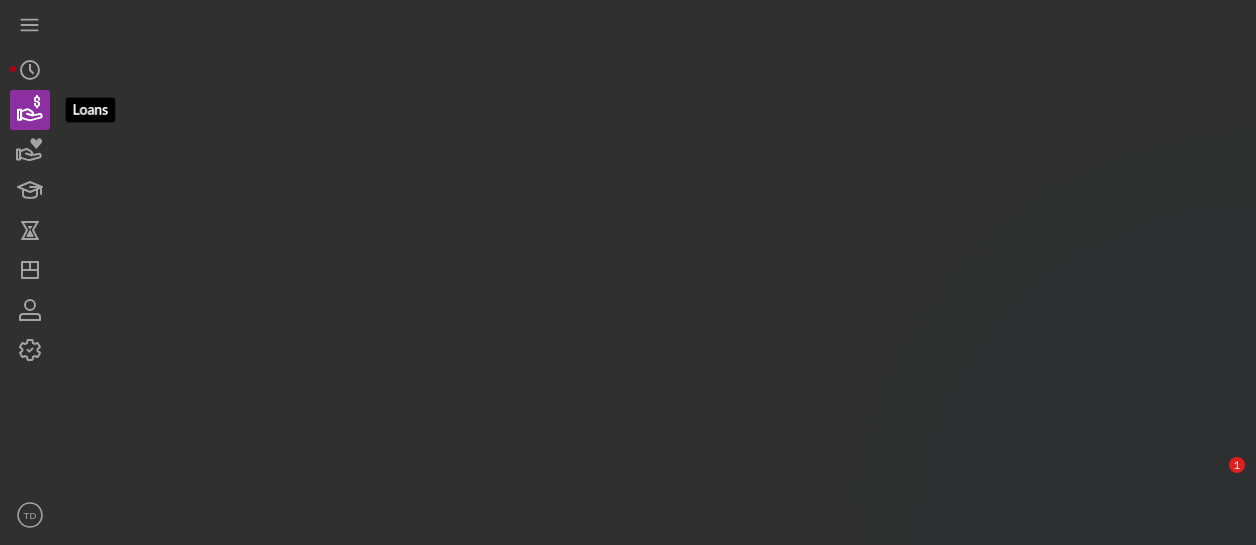 scroll, scrollTop: 0, scrollLeft: 0, axis: both 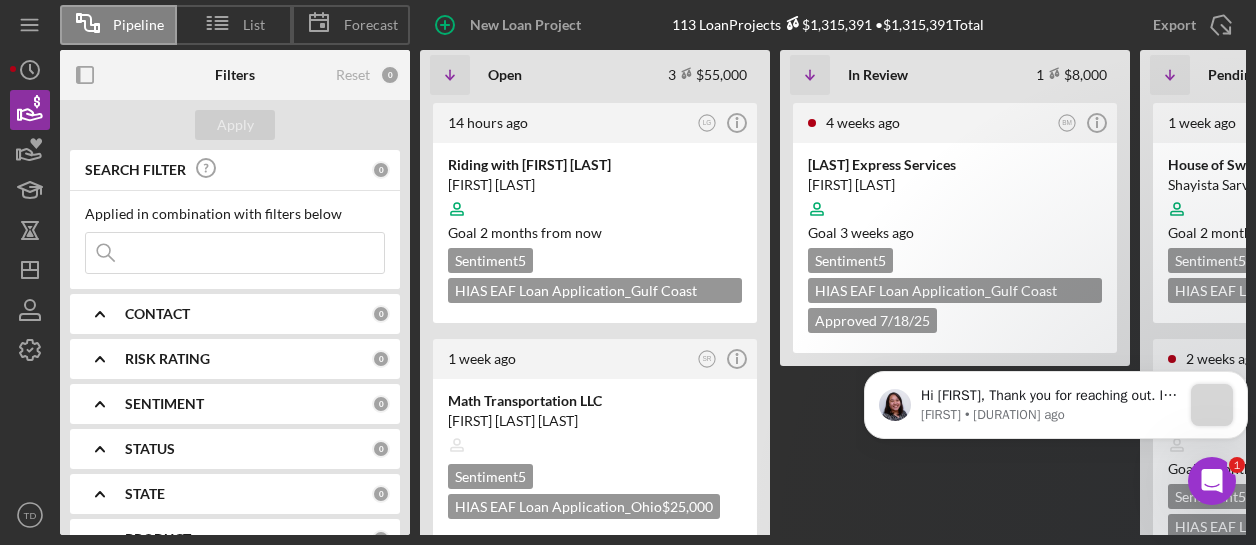 click at bounding box center (235, 253) 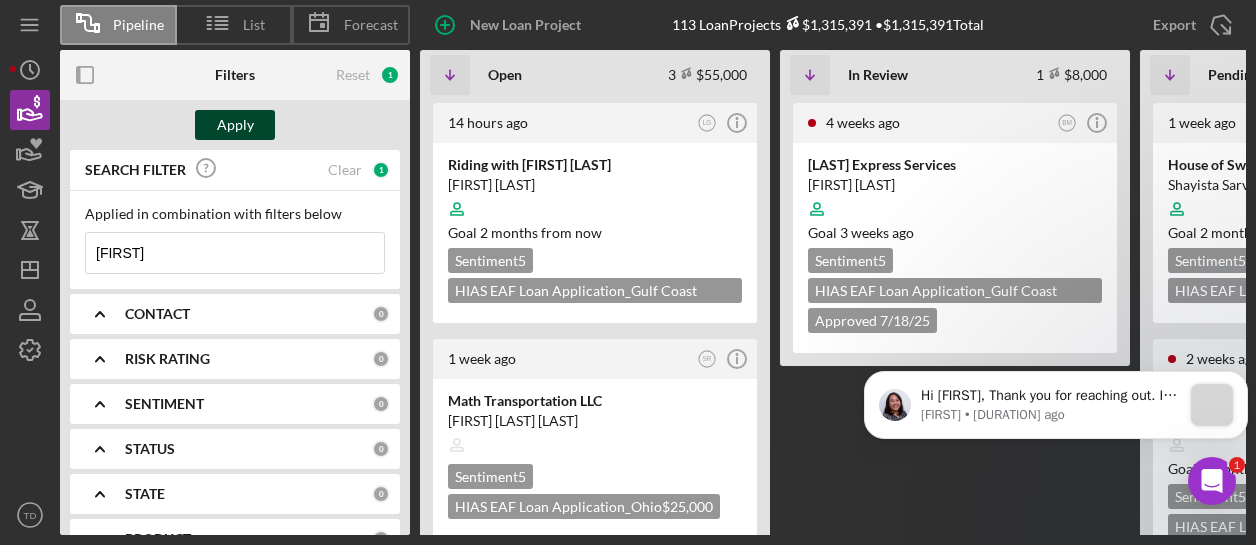 type on "[FIRST]" 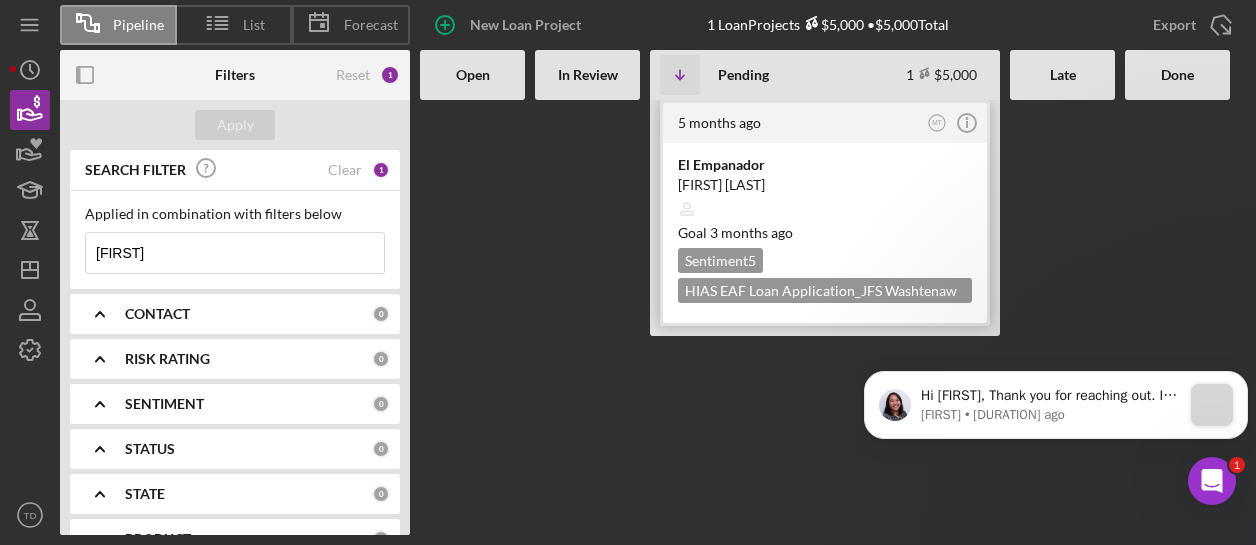 click on "[FIRST] [LAST]" at bounding box center (825, 185) 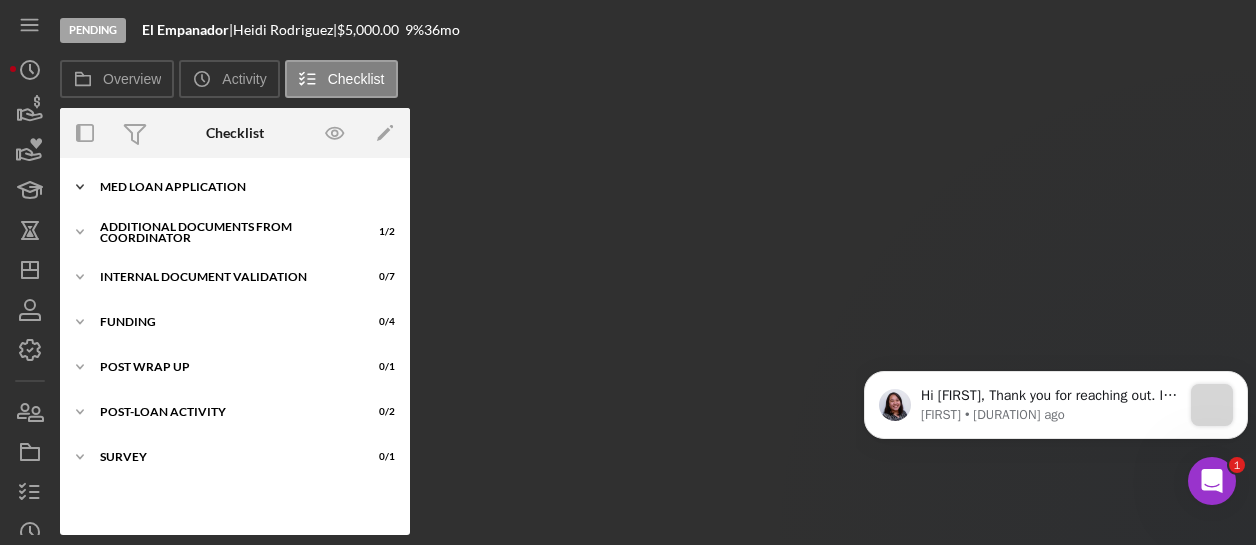 click on "Icon/Expander MED Loan Application 11 / 16" at bounding box center [235, 187] 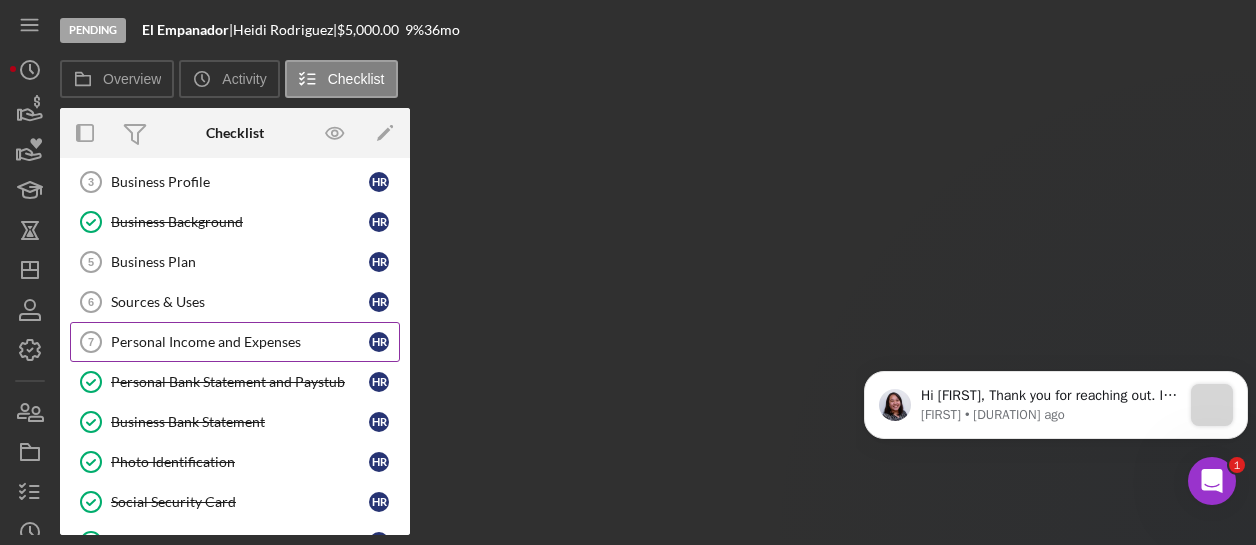 scroll, scrollTop: 127, scrollLeft: 0, axis: vertical 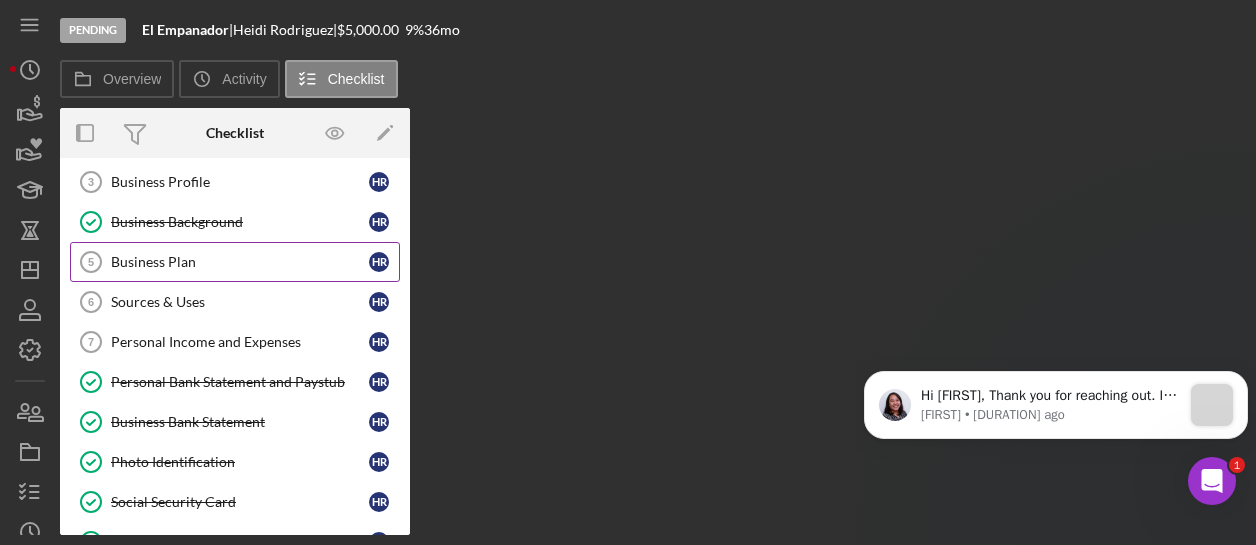 click on "Business Plan 5 Business Plan H R" at bounding box center [235, 262] 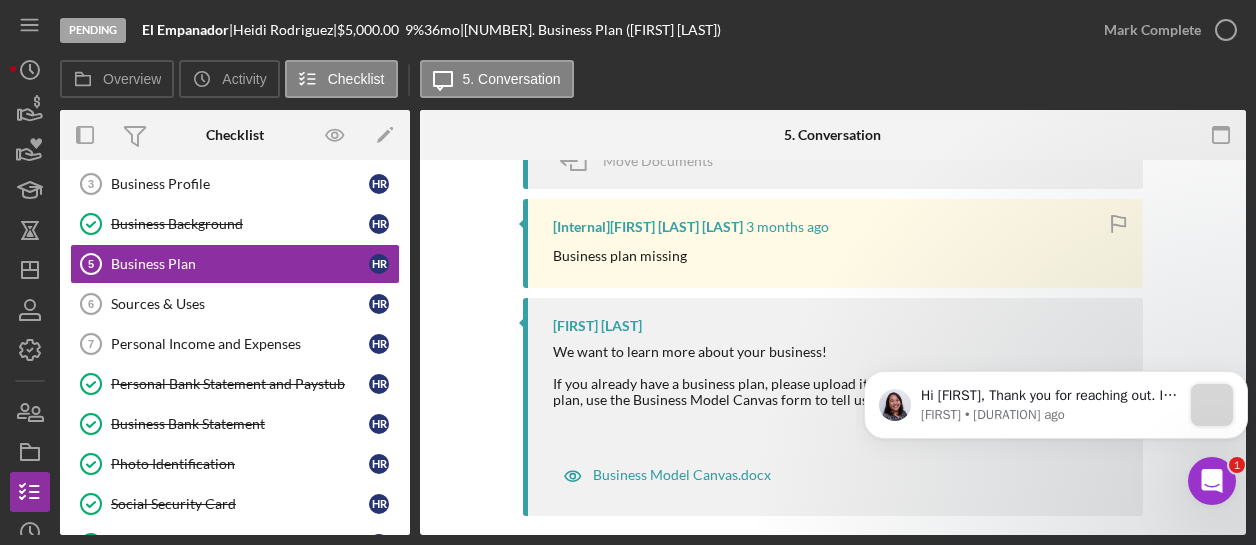 scroll, scrollTop: 814, scrollLeft: 0, axis: vertical 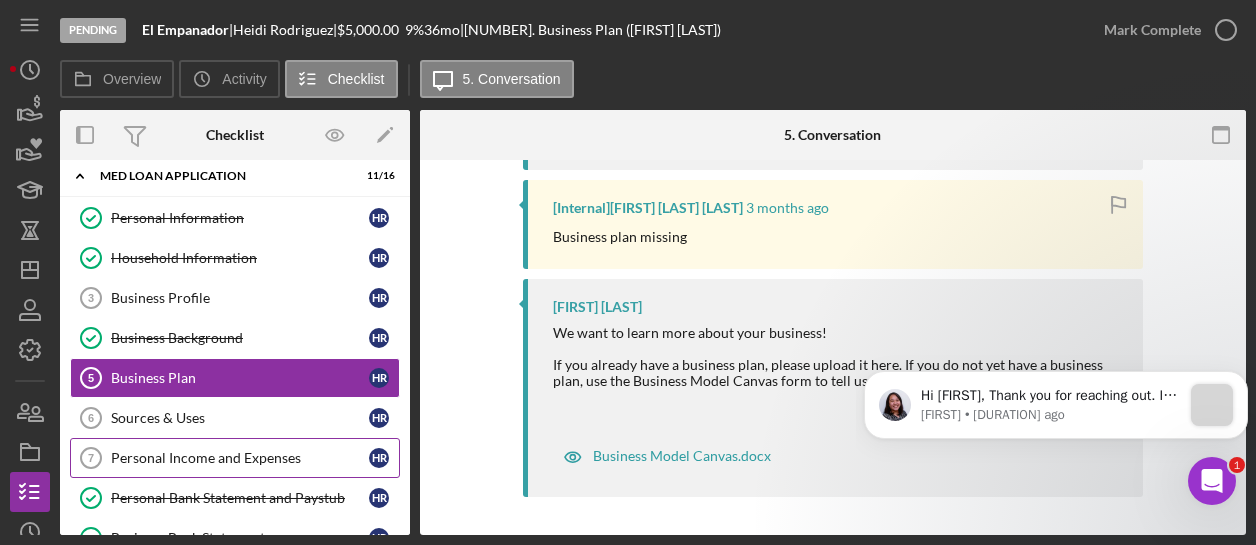 click on "Personal Income and Expenses" at bounding box center (240, 458) 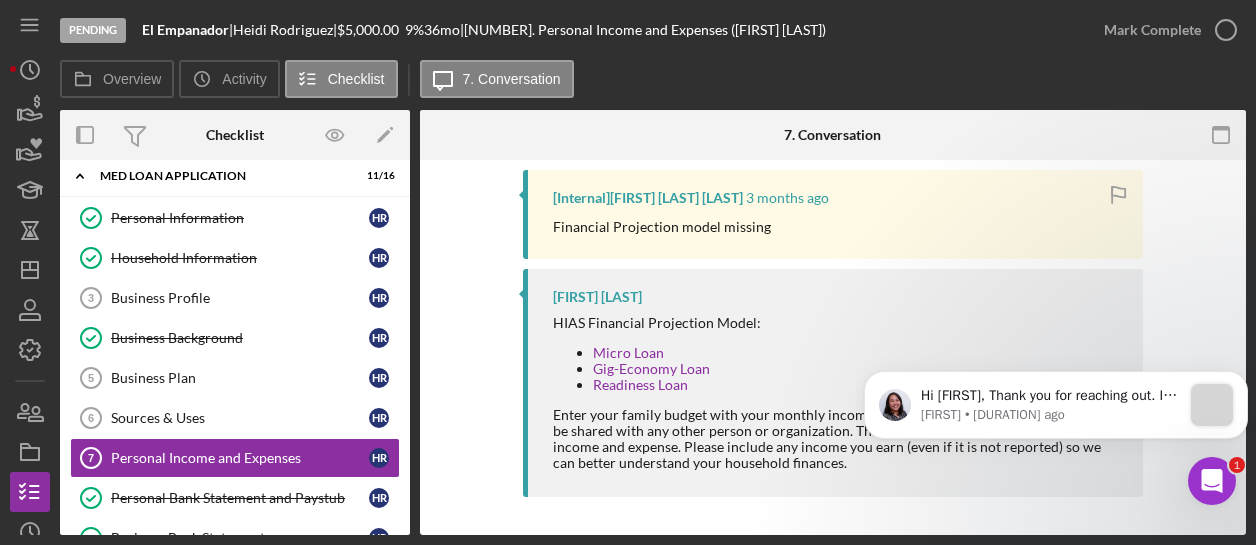 scroll, scrollTop: 637, scrollLeft: 0, axis: vertical 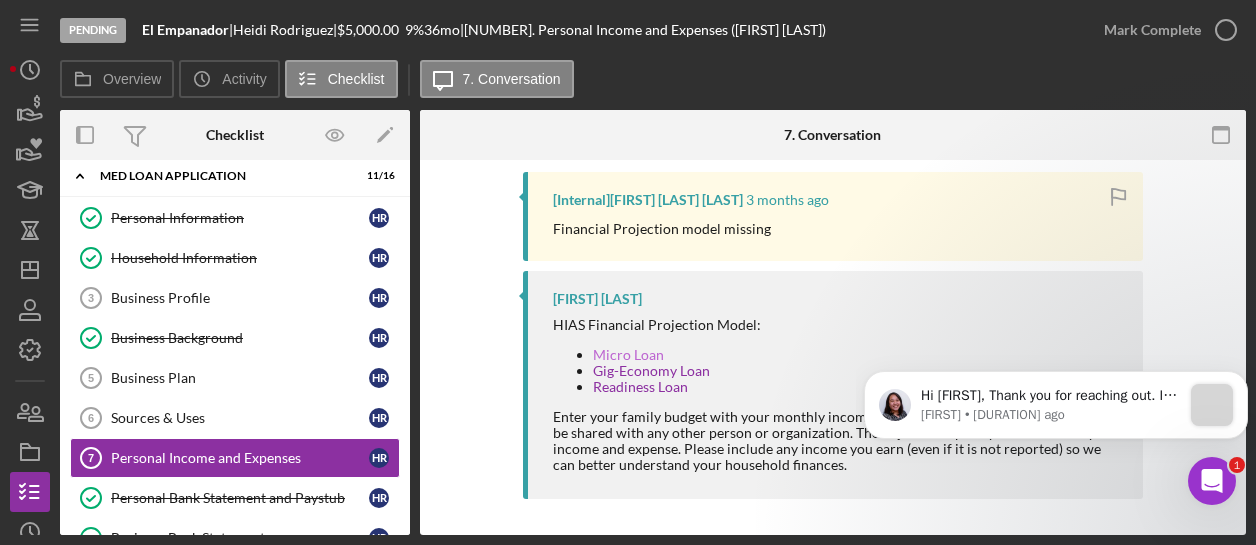 click on "Micro Loan" at bounding box center [628, 354] 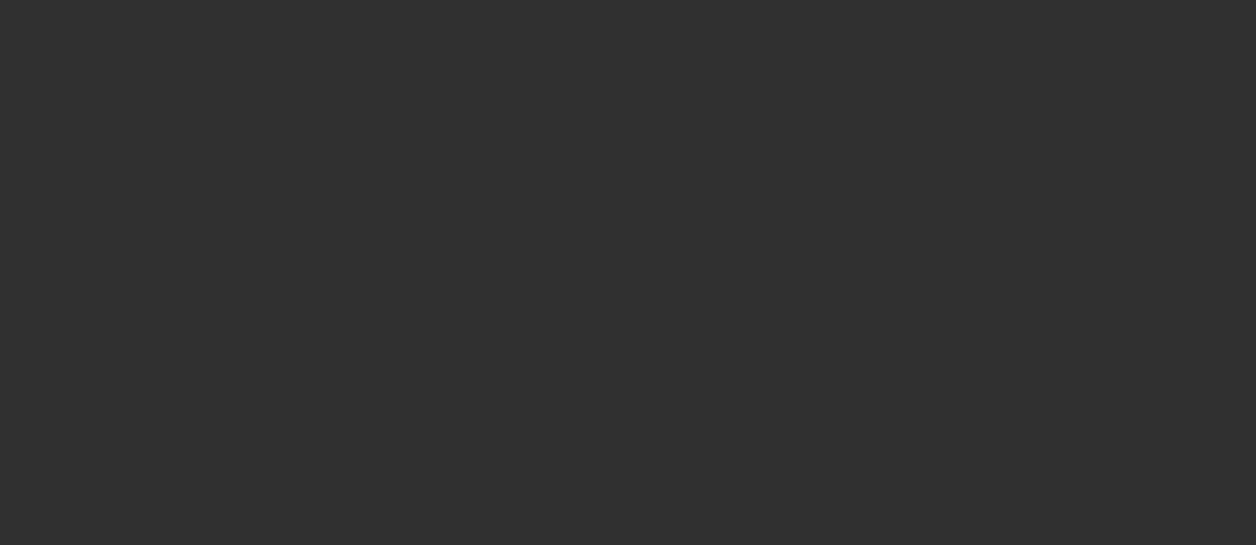 scroll, scrollTop: 0, scrollLeft: 0, axis: both 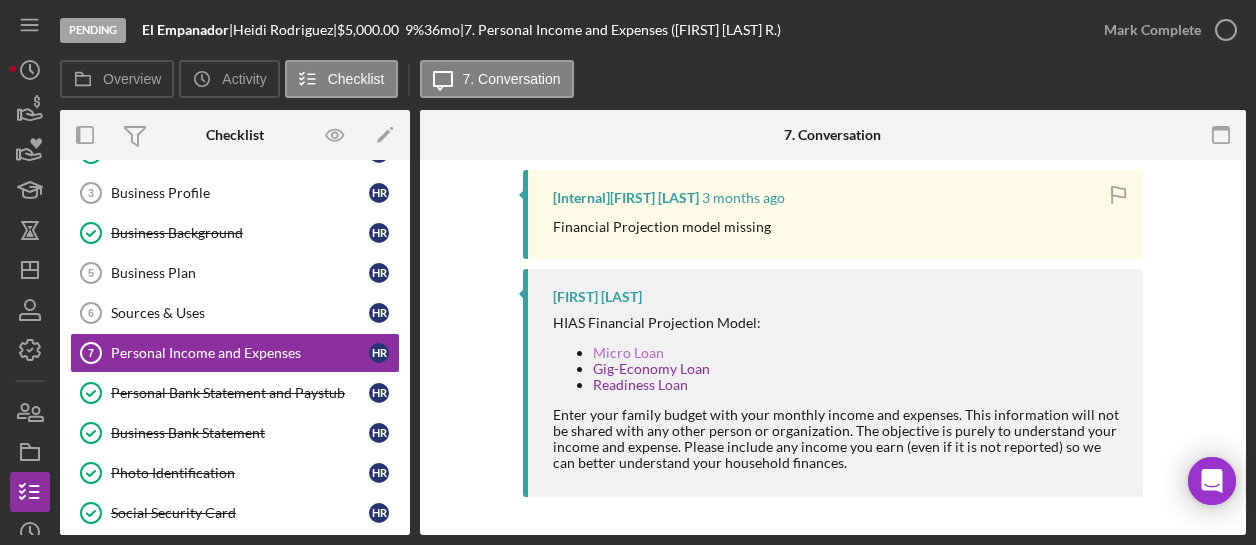 click on "Micro Loan" at bounding box center (628, 352) 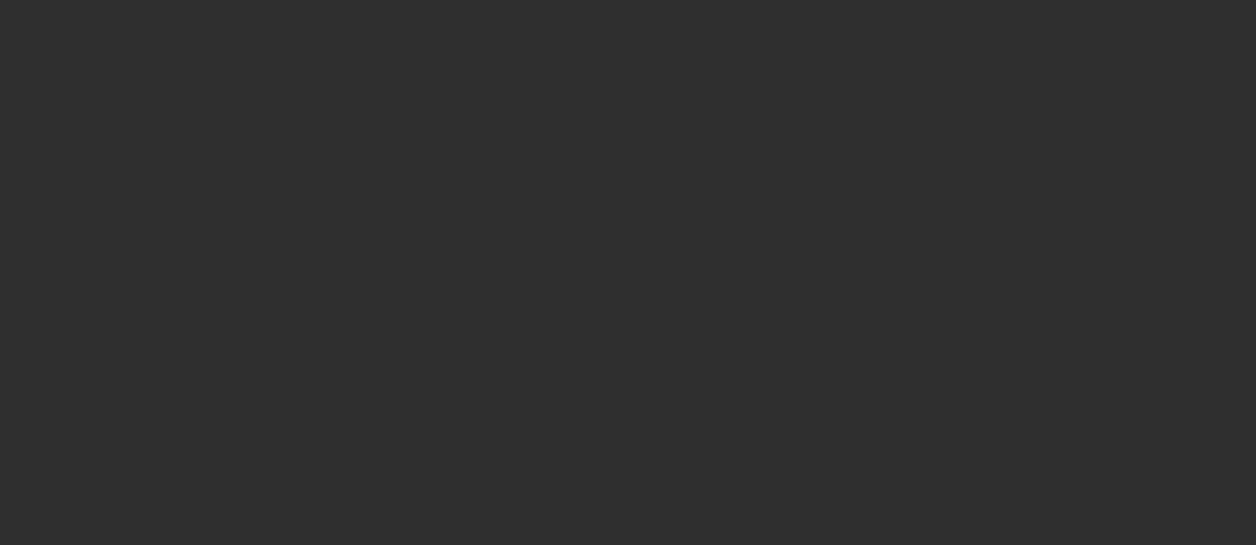 scroll, scrollTop: 0, scrollLeft: 0, axis: both 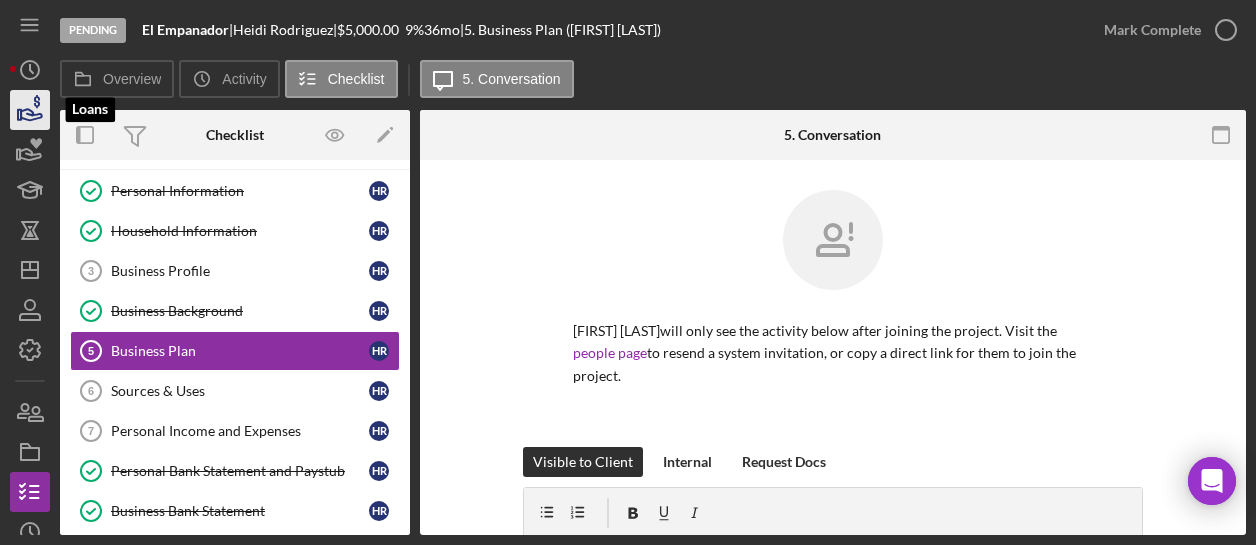 click 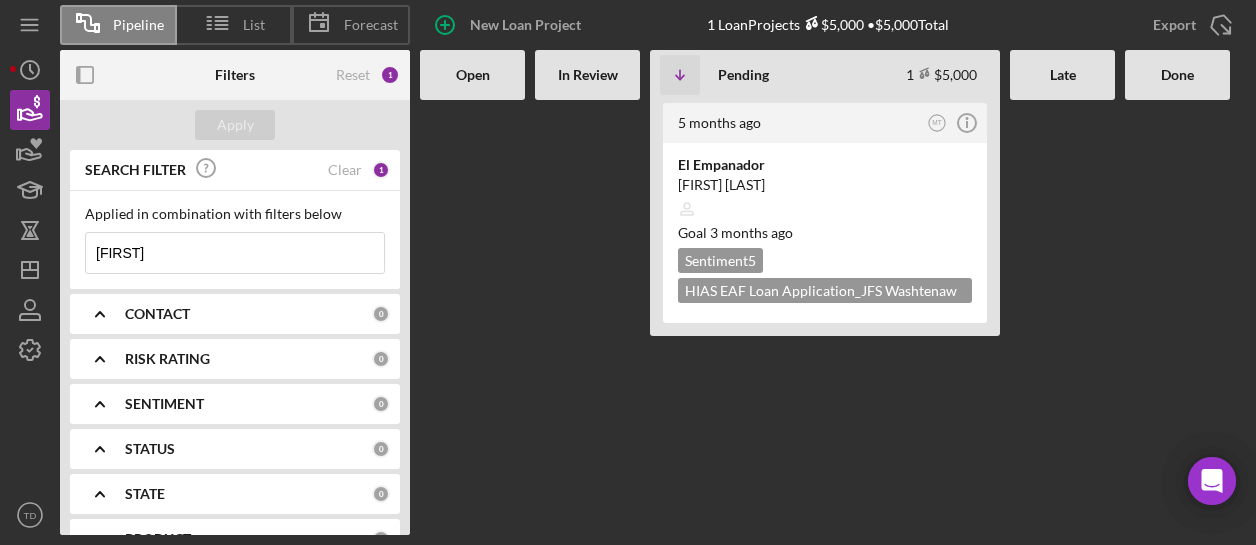 click on "[FIRST]" at bounding box center (235, 253) 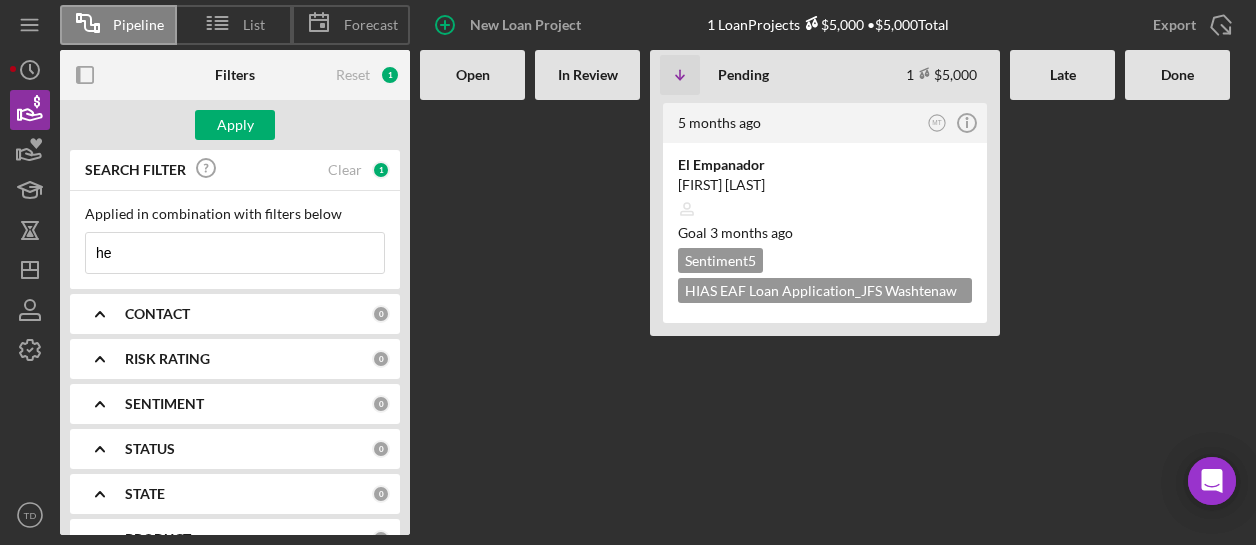 type on "h" 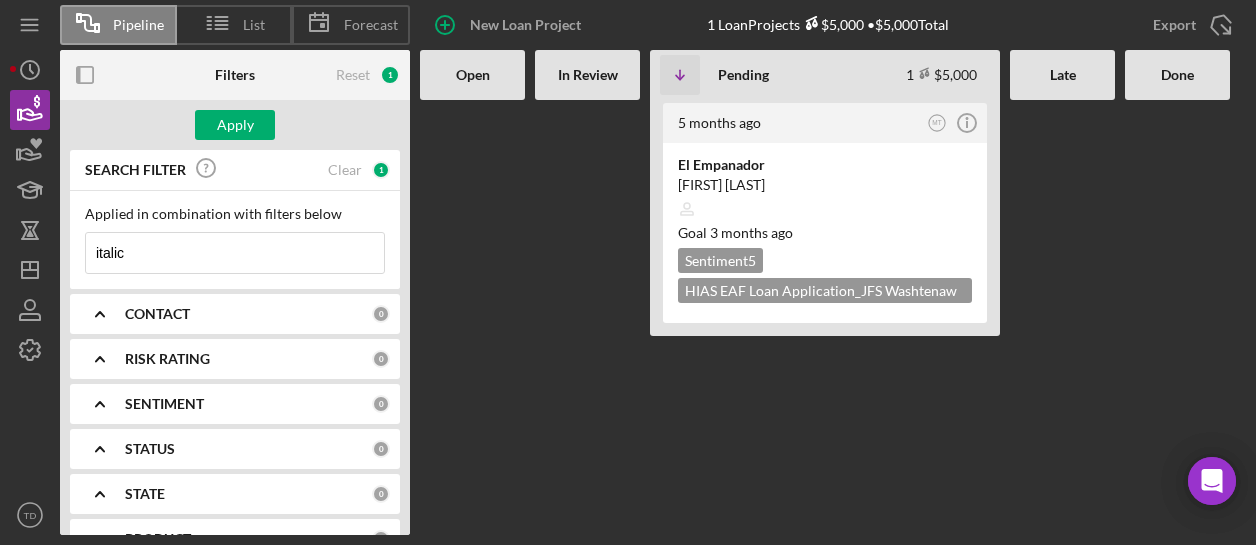 type on "italico" 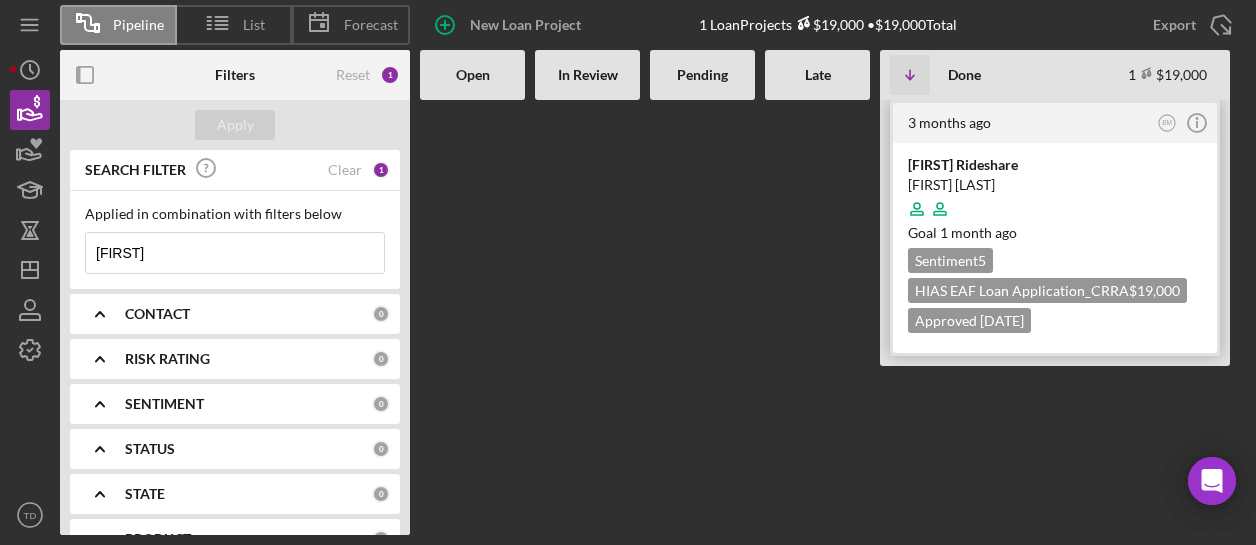 click on "[FIRST] [LAST]" at bounding box center (1055, 185) 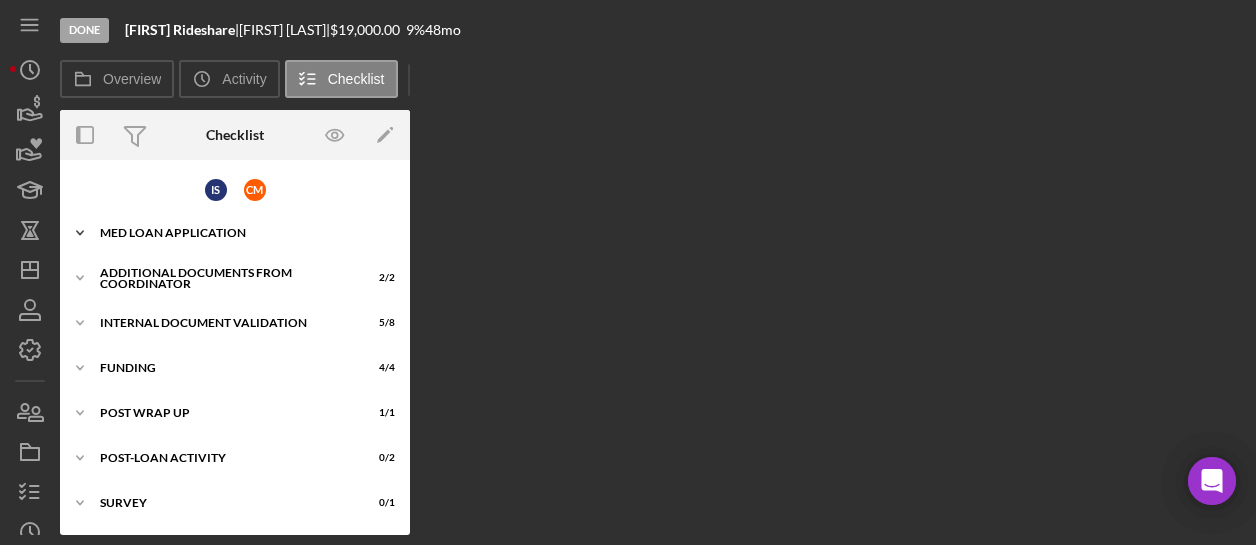click on "Icon/Expander MED Loan Application 22 / 22" at bounding box center [235, 233] 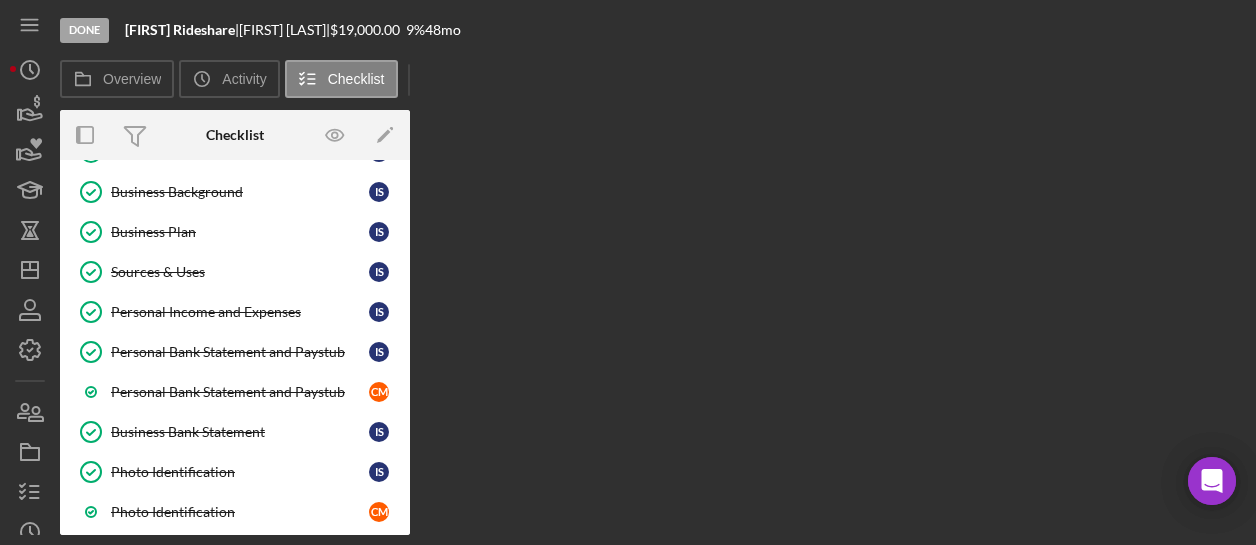 scroll, scrollTop: 0, scrollLeft: 0, axis: both 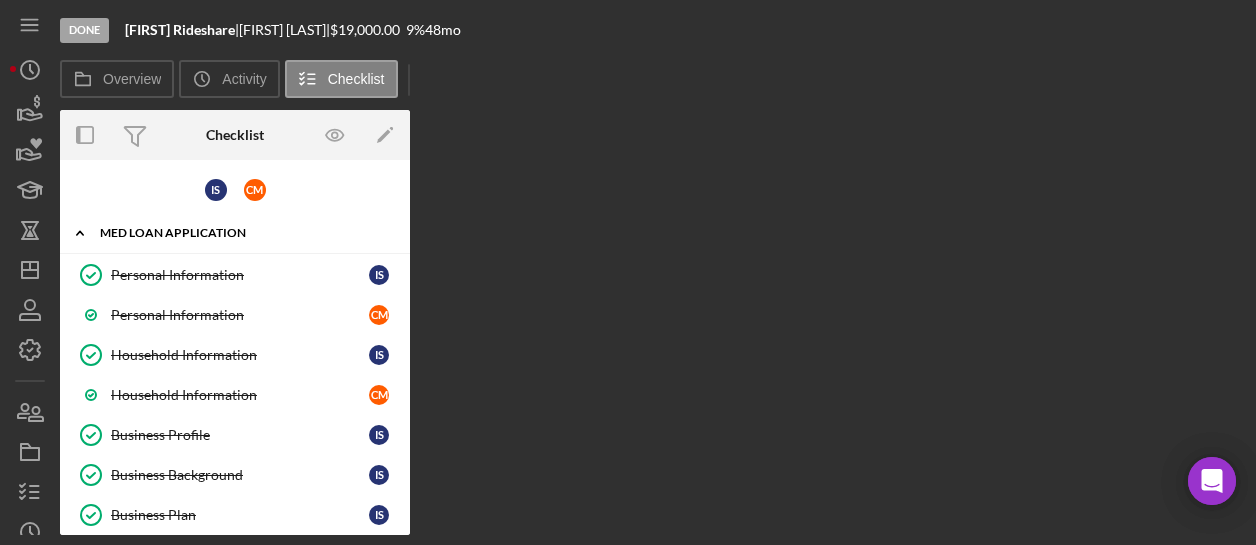 click on "Icon/Expander MED Loan Application 22 / 22" at bounding box center (235, 233) 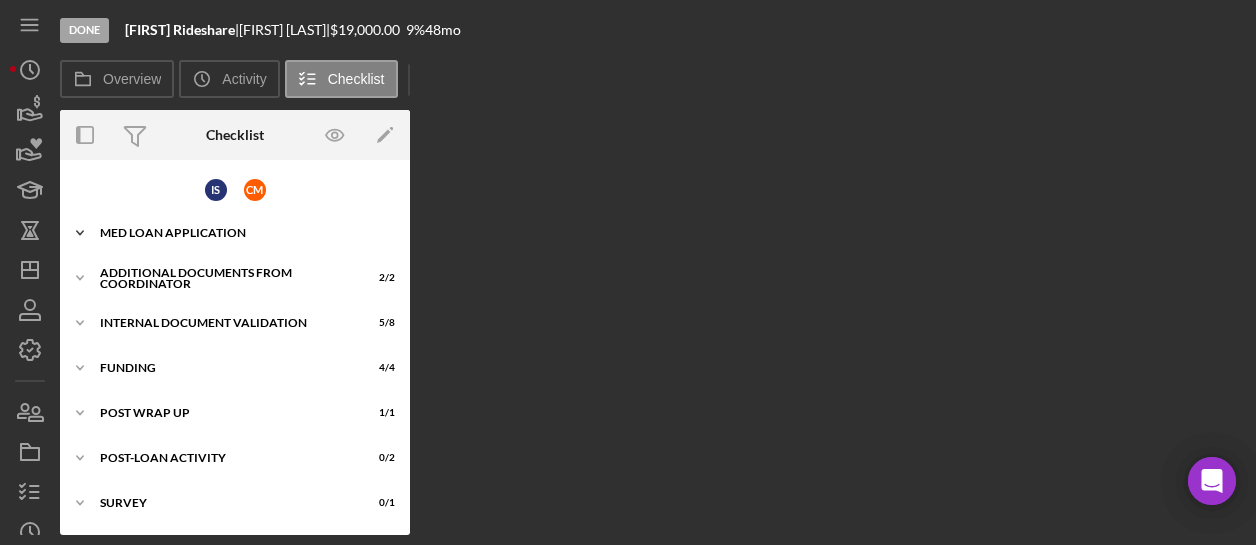 click on "Icon/Expander MED Loan Application 22 / 22" at bounding box center (235, 233) 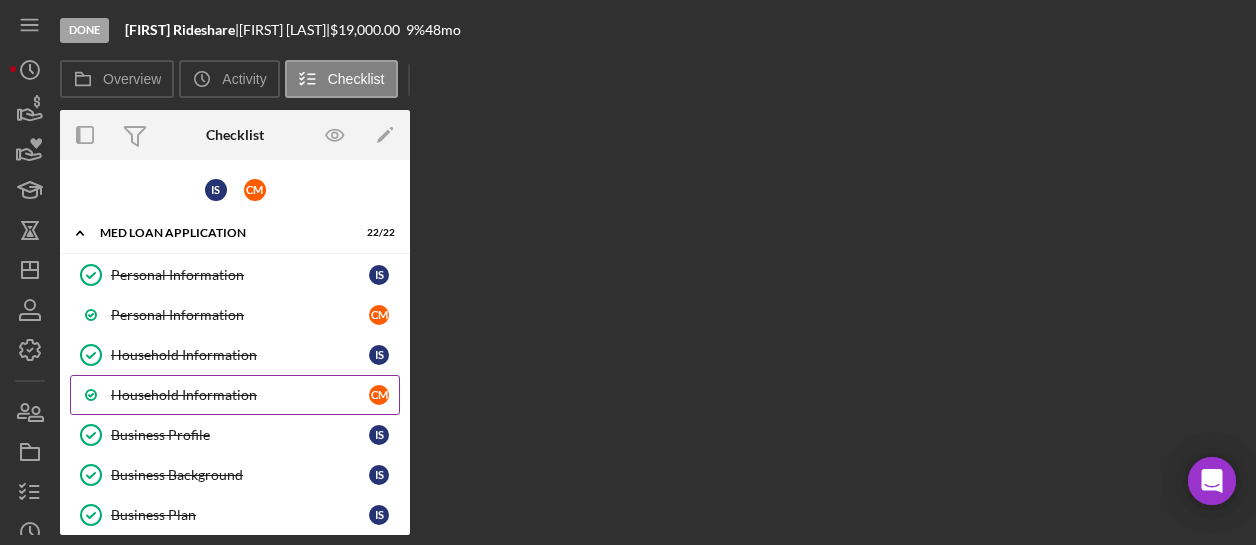 scroll, scrollTop: 154, scrollLeft: 0, axis: vertical 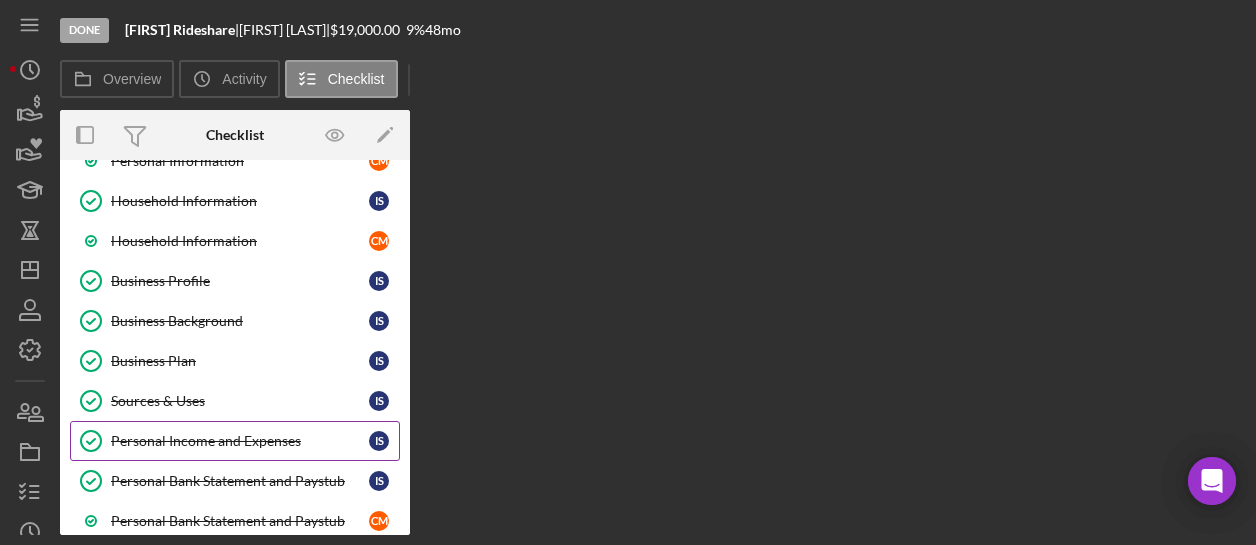 click on "Personal Income and Expenses" at bounding box center [240, 441] 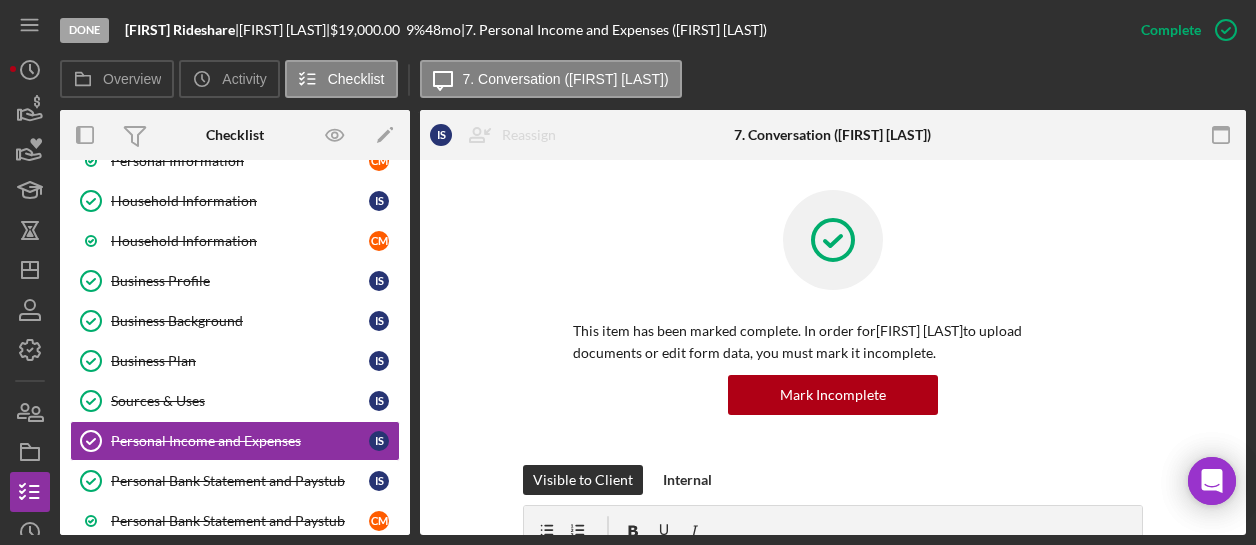 click on "This item has been marked complete. In order for  Italico Sepulcri  to upload documents or edit form data, you must mark it incomplete. Mark Incomplete" at bounding box center [833, 327] 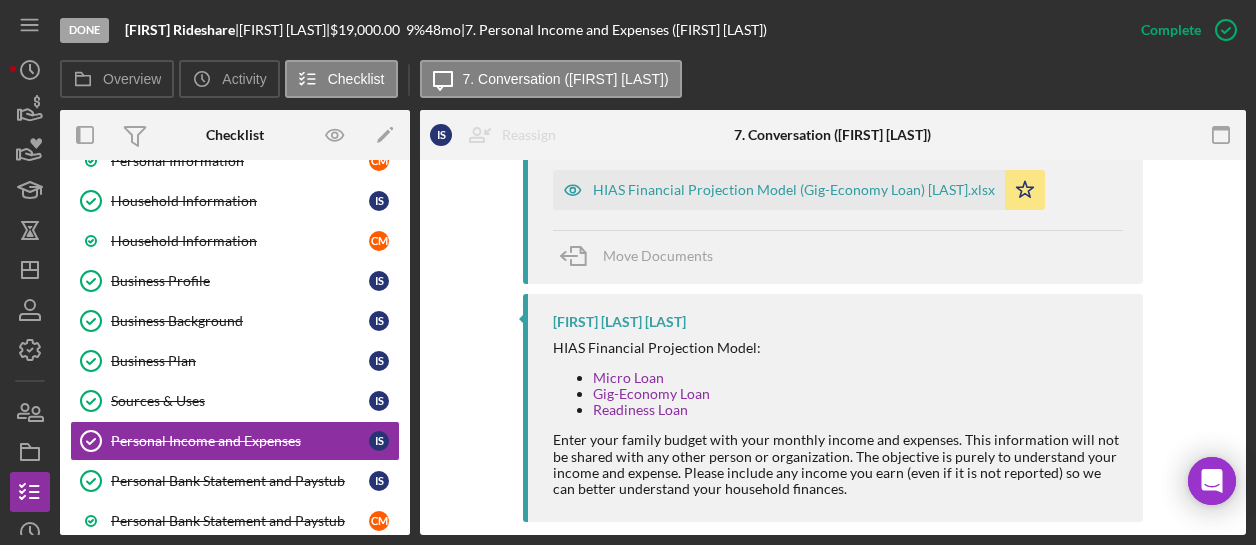 scroll, scrollTop: 808, scrollLeft: 0, axis: vertical 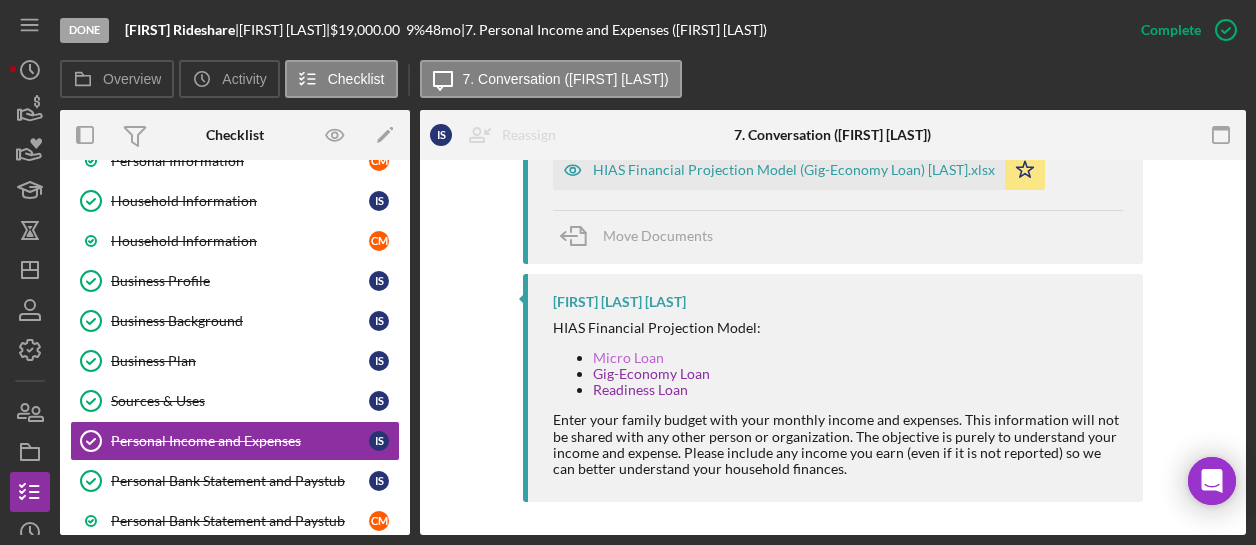 click on "Micro Loan" at bounding box center (628, 357) 